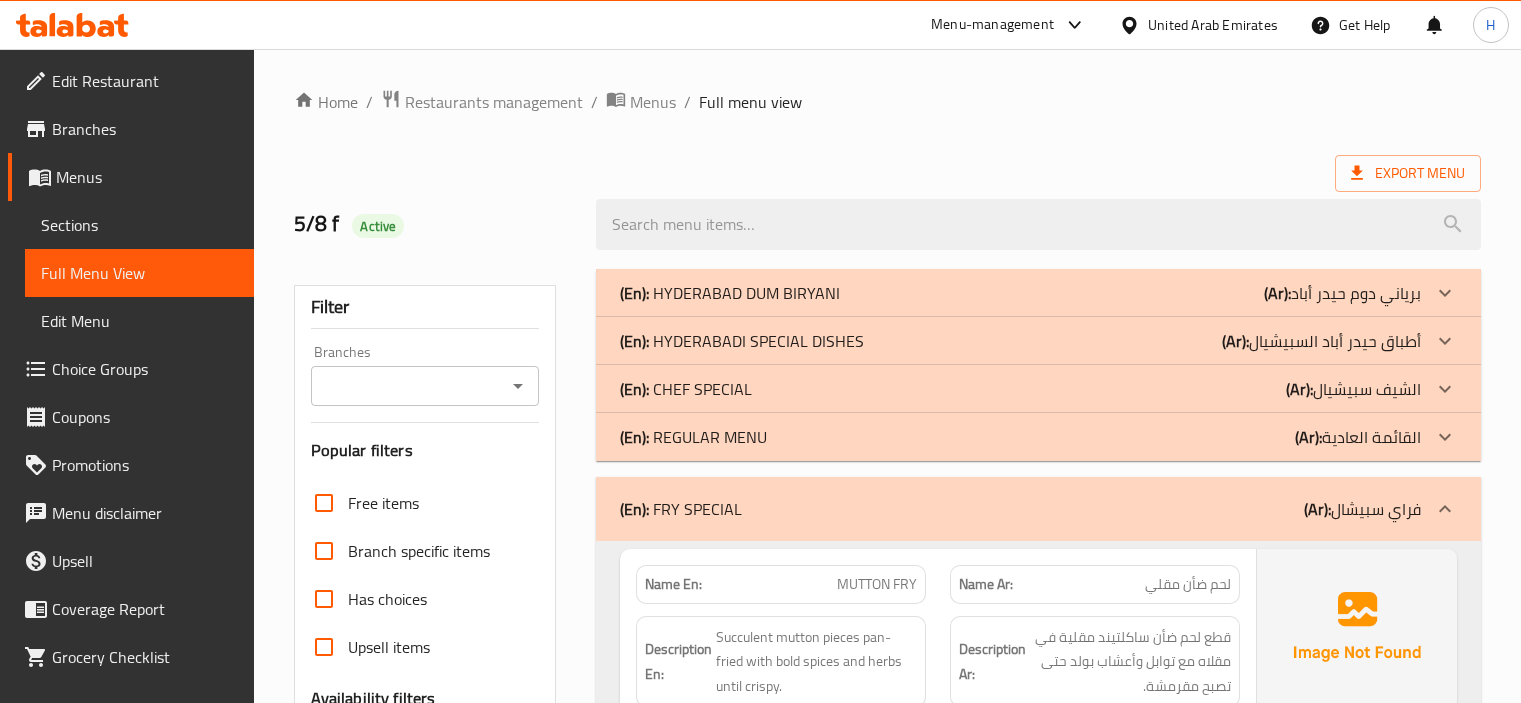 scroll, scrollTop: 0, scrollLeft: 0, axis: both 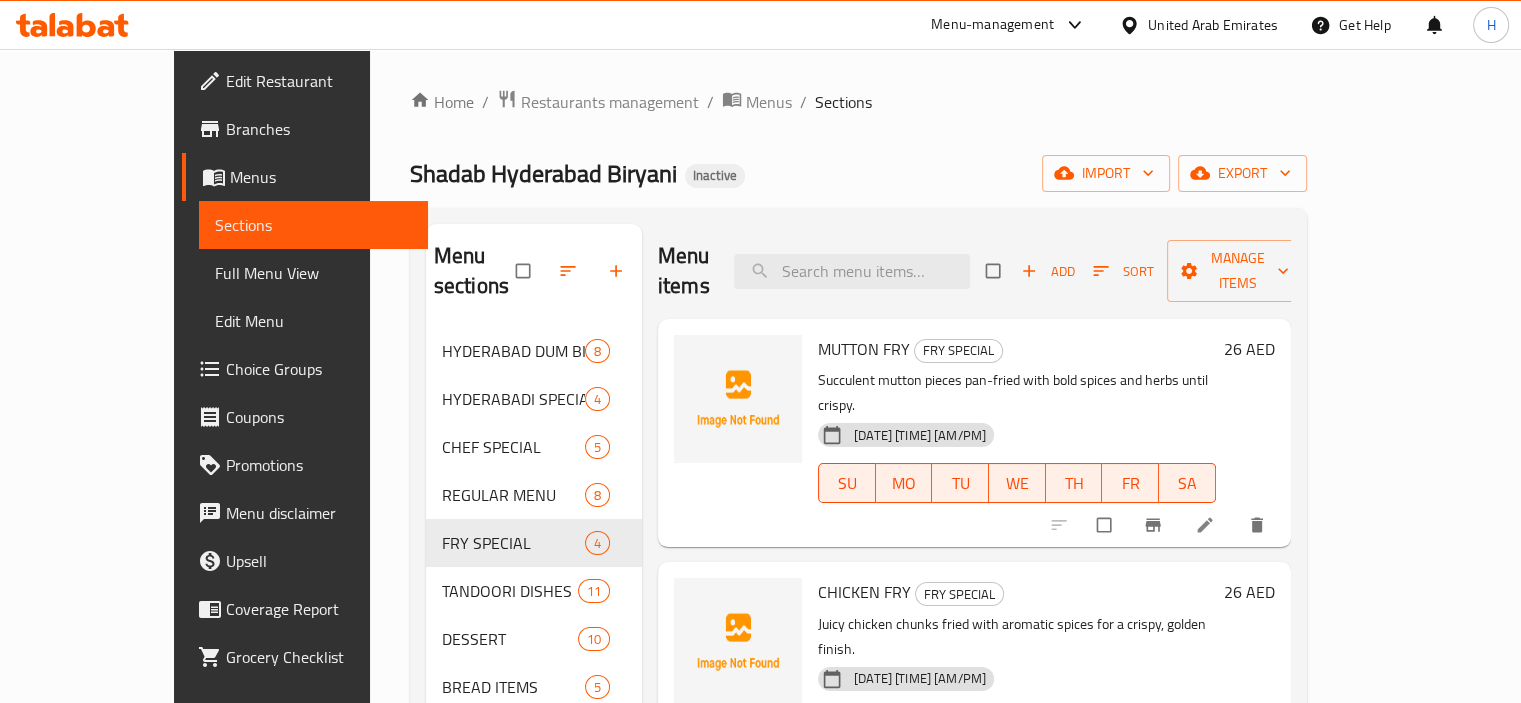 click 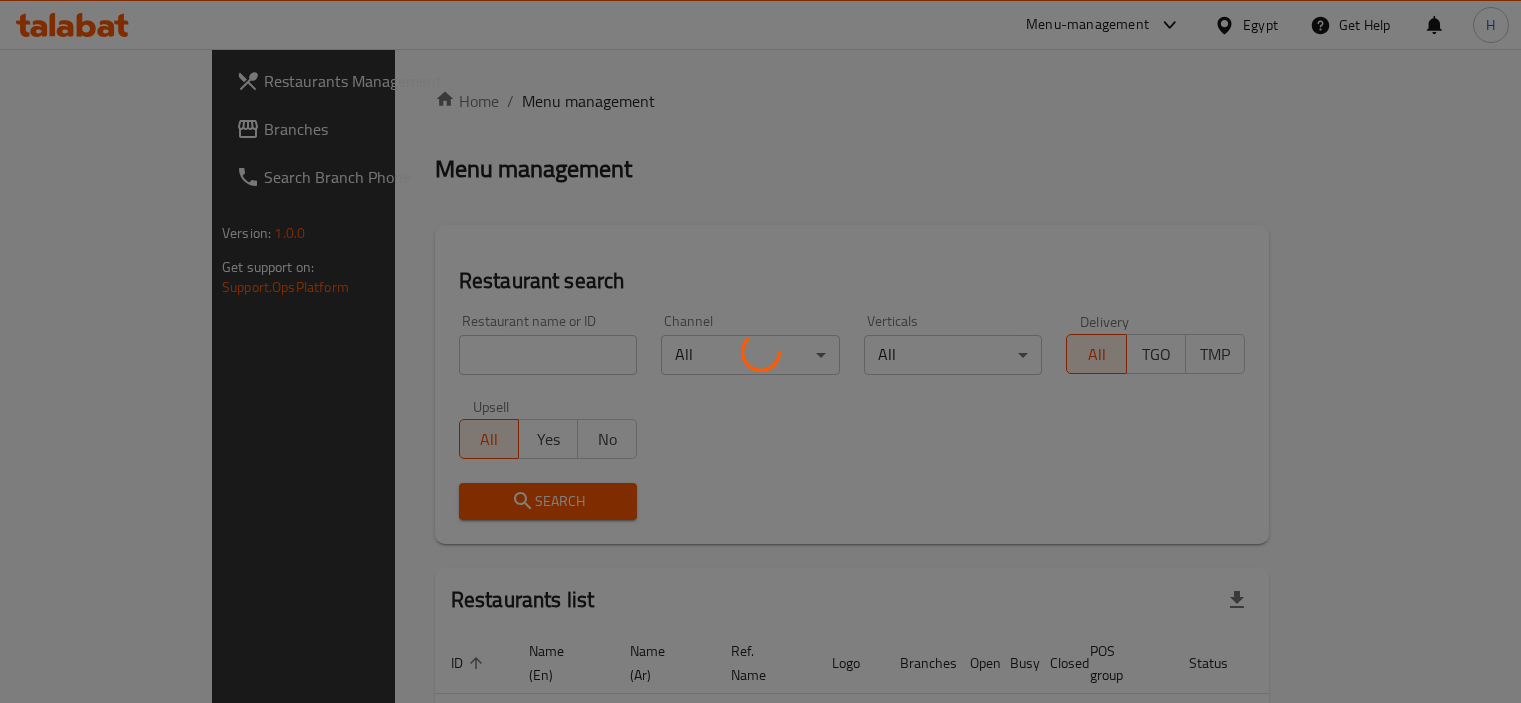 scroll, scrollTop: 0, scrollLeft: 0, axis: both 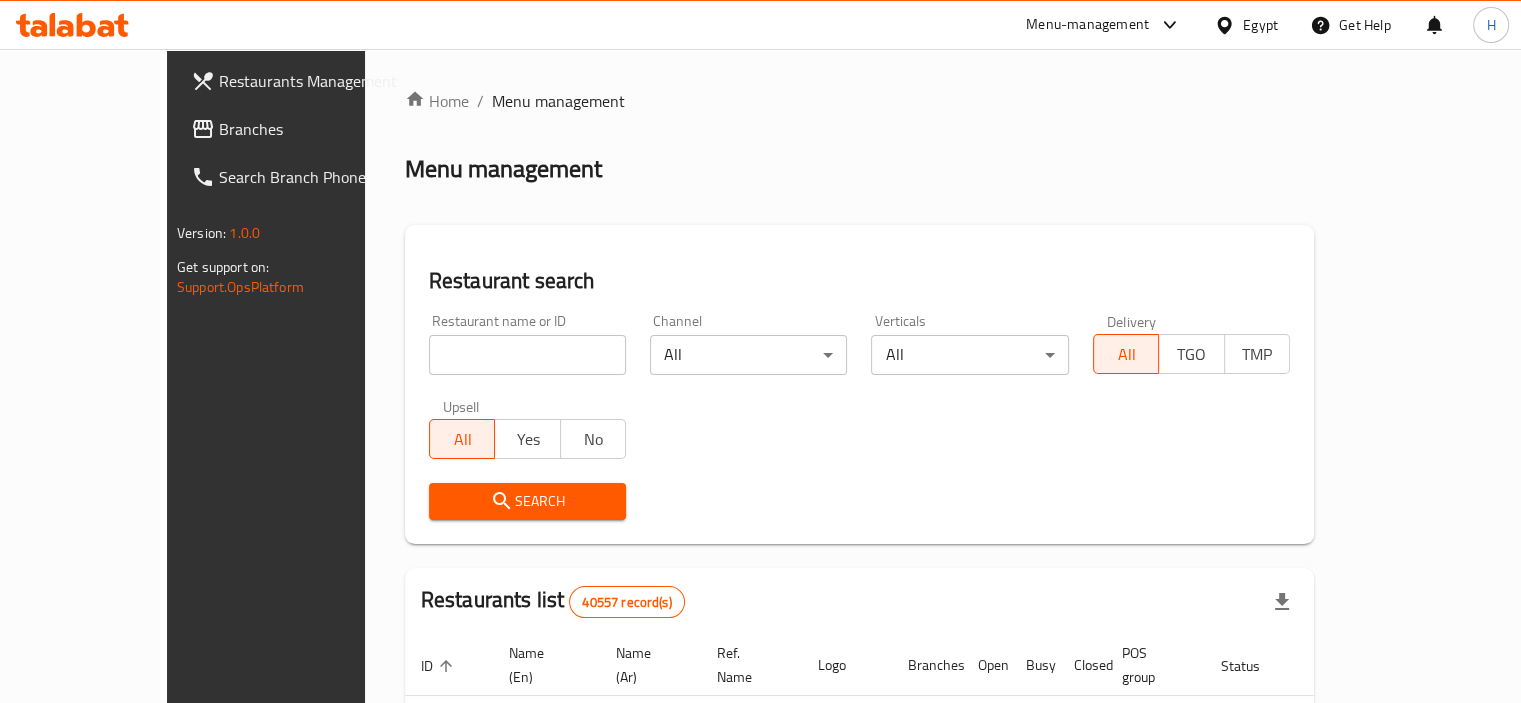 click 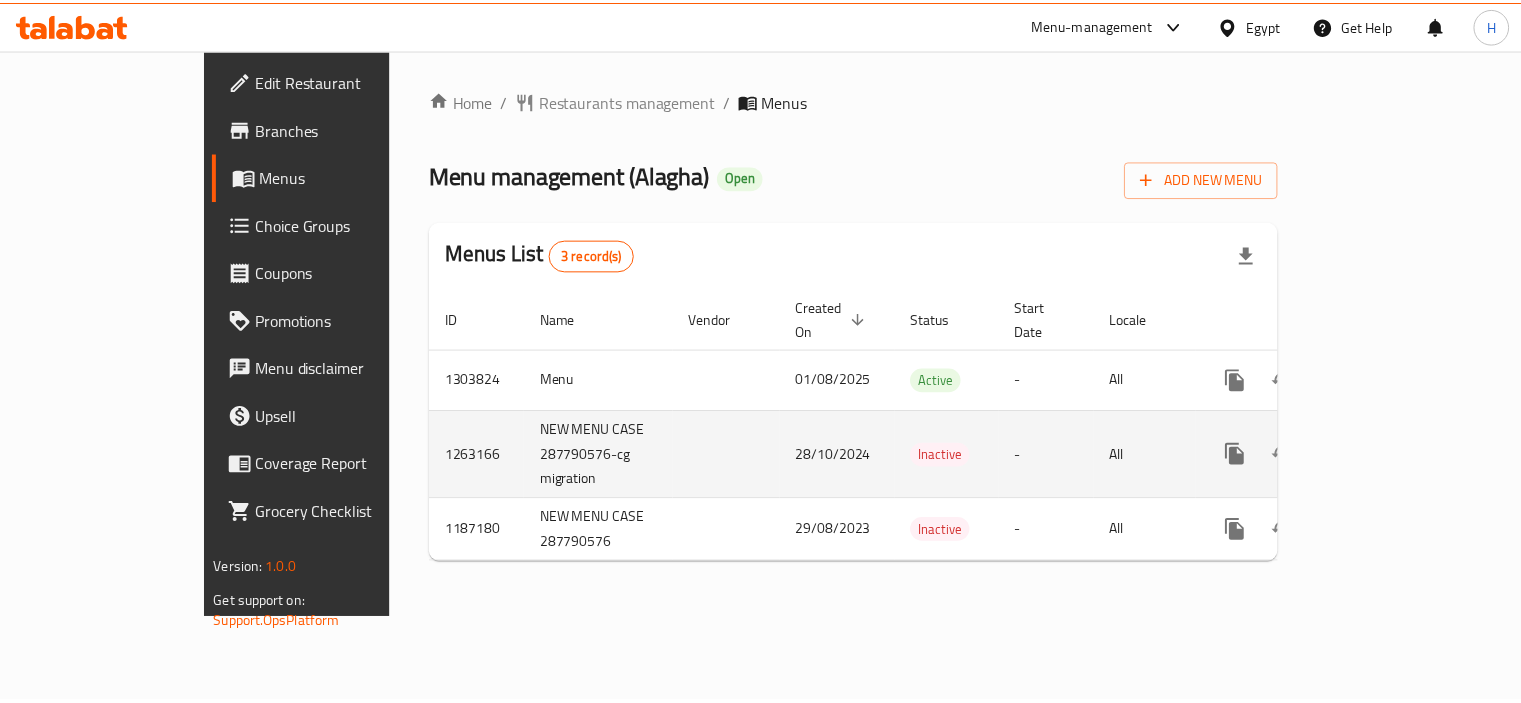 scroll, scrollTop: 0, scrollLeft: 0, axis: both 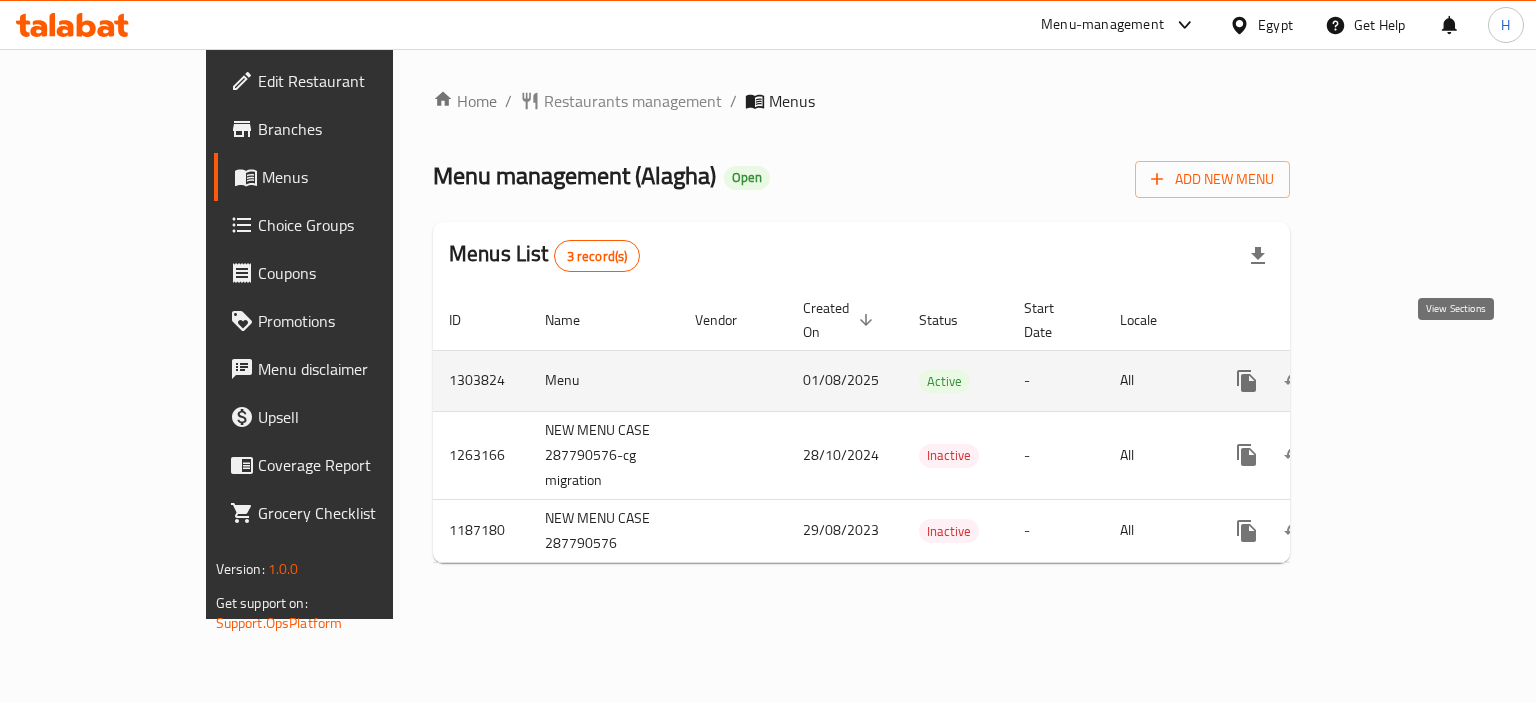 click at bounding box center [1391, 381] 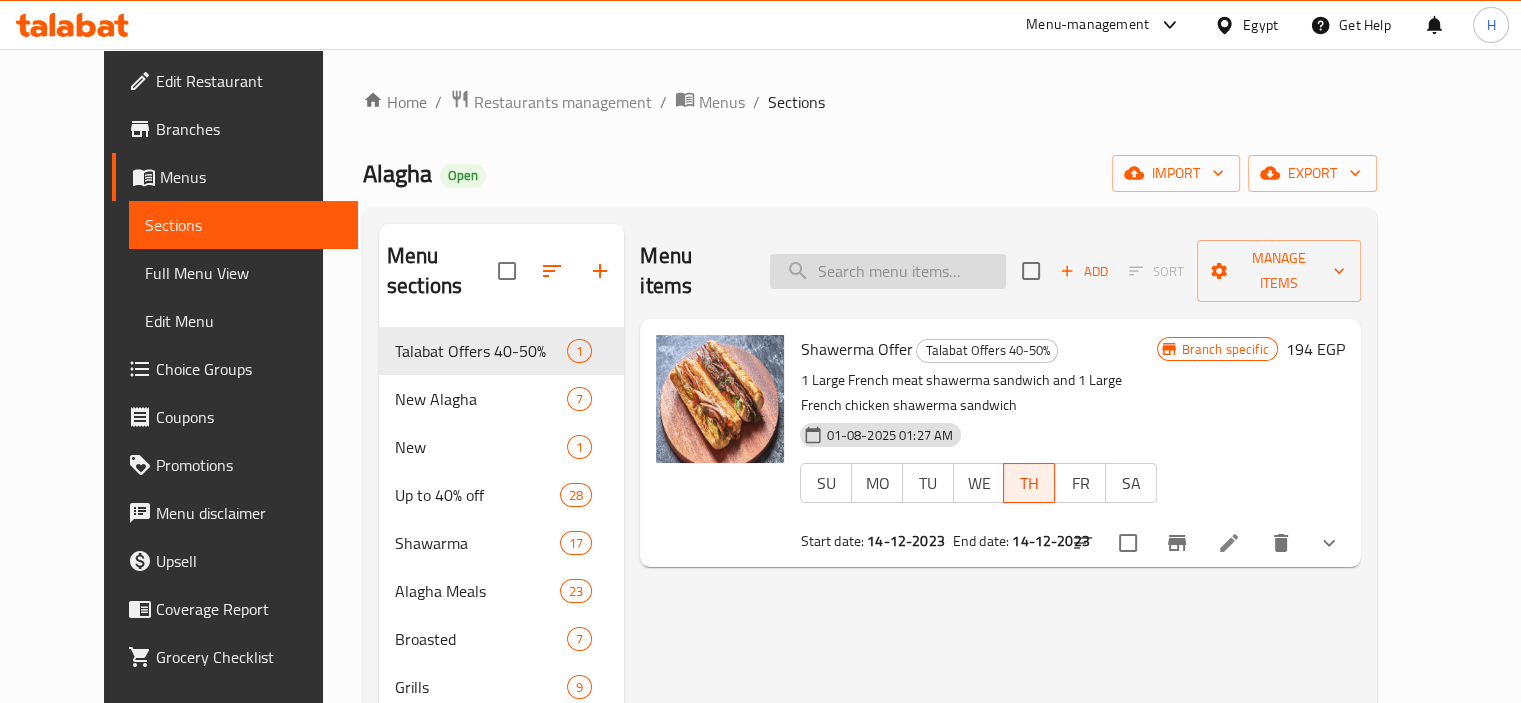 click at bounding box center [888, 271] 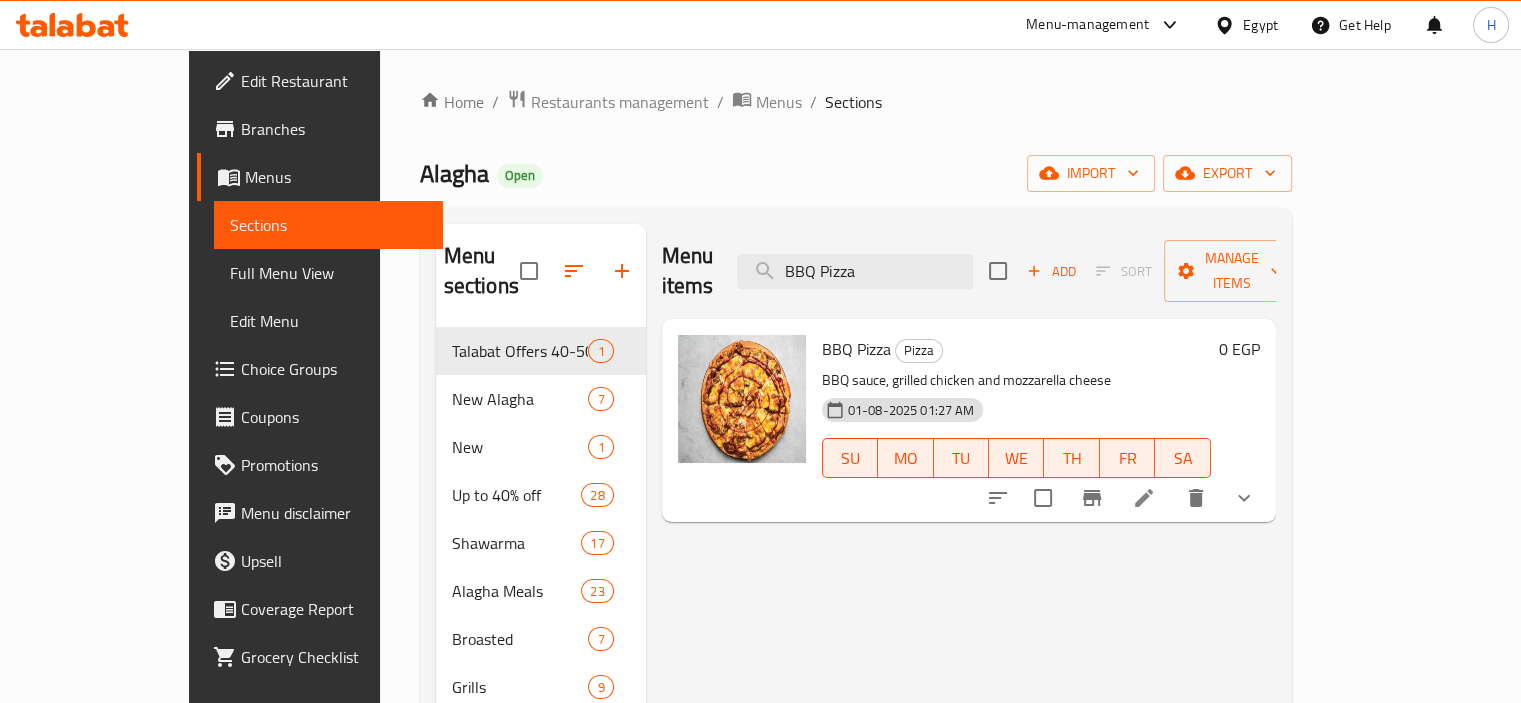 type on "BBQ Pizza" 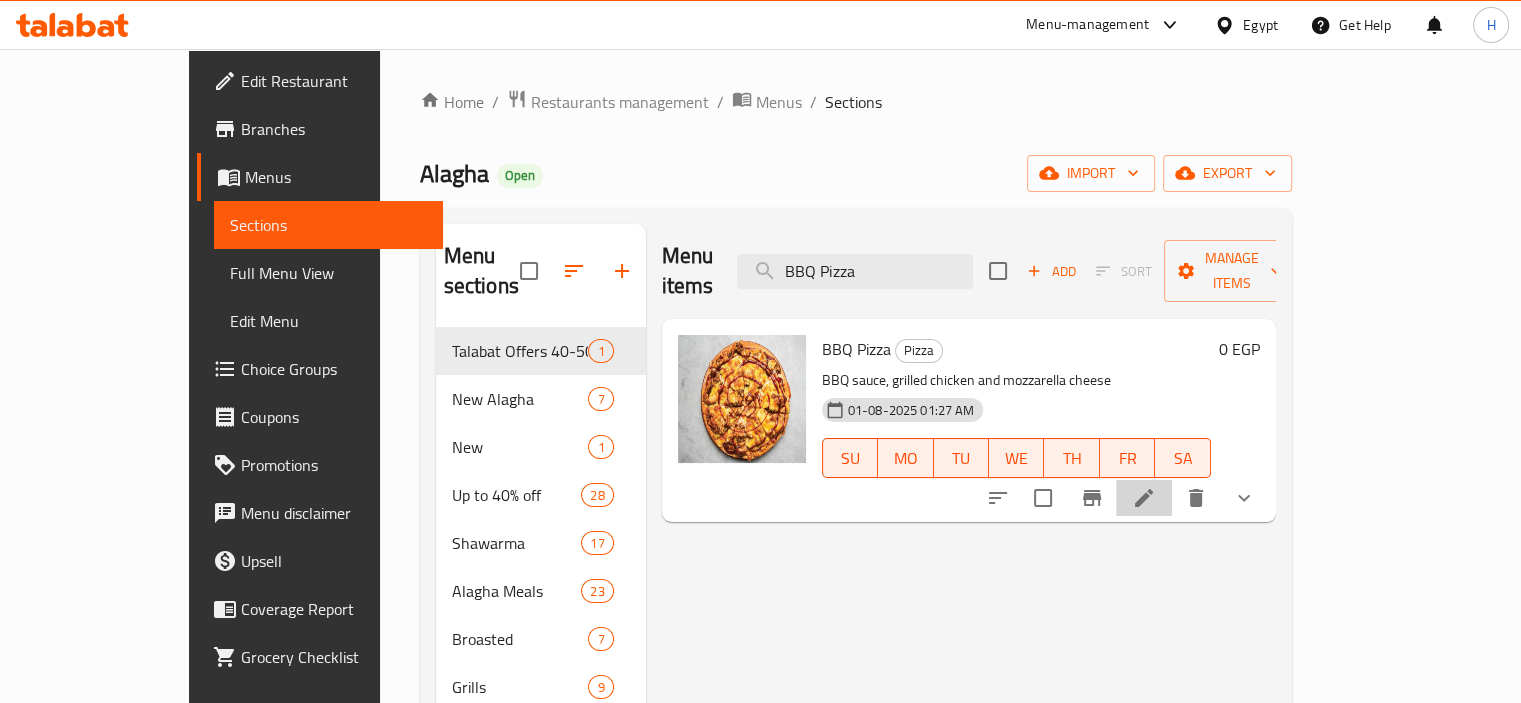 click at bounding box center [1144, 498] 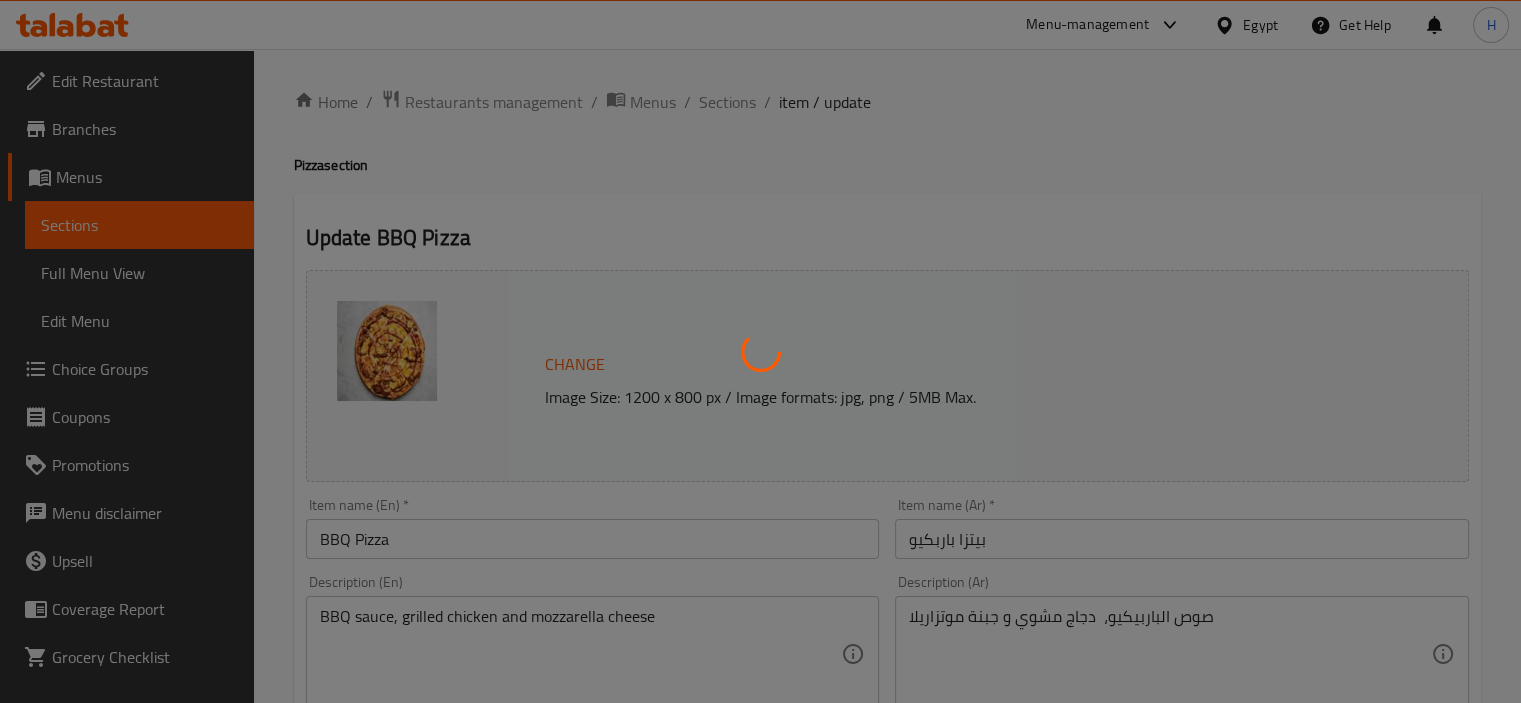 type on "إختيارك من الحجم :" 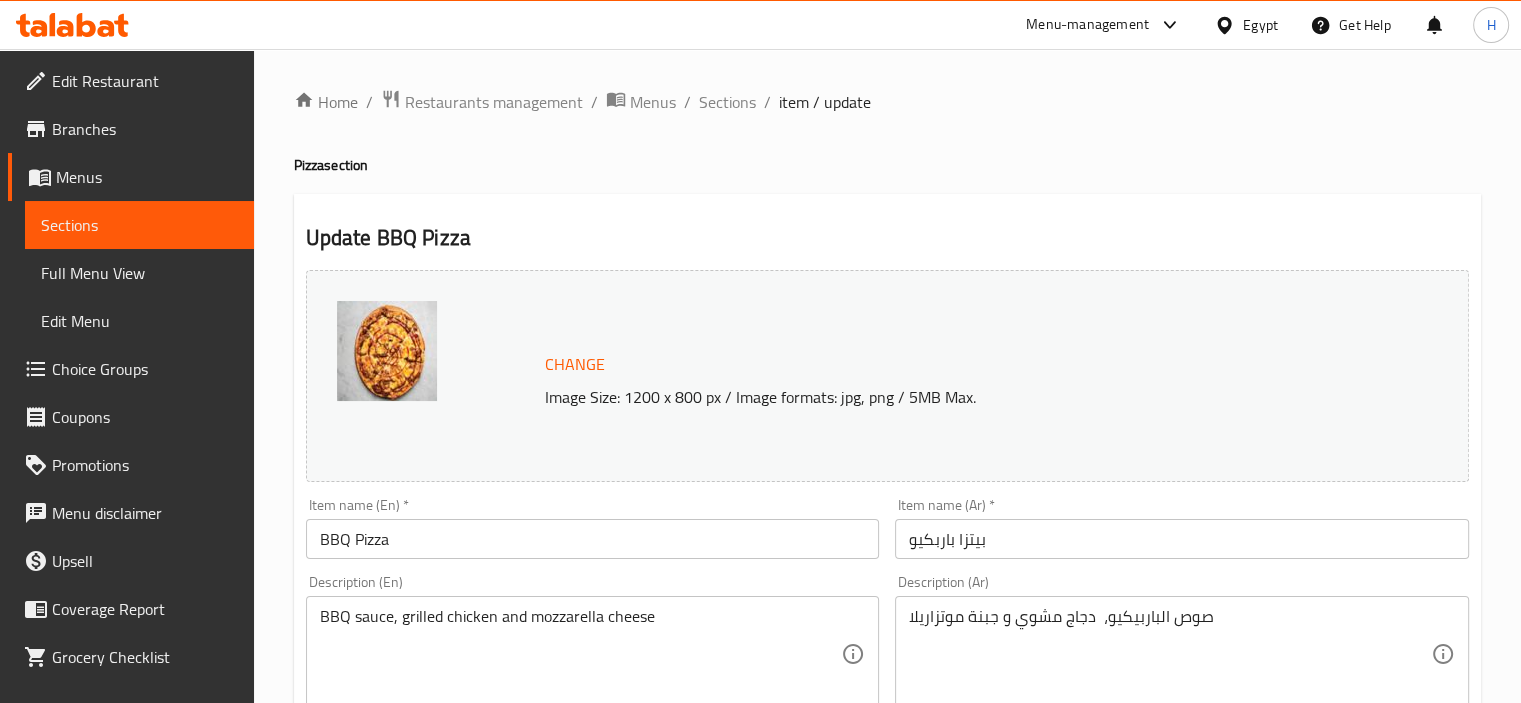 click on "Item name (Ar)   * بيتزا باربكيو Item name (Ar)  *" at bounding box center (1182, 528) 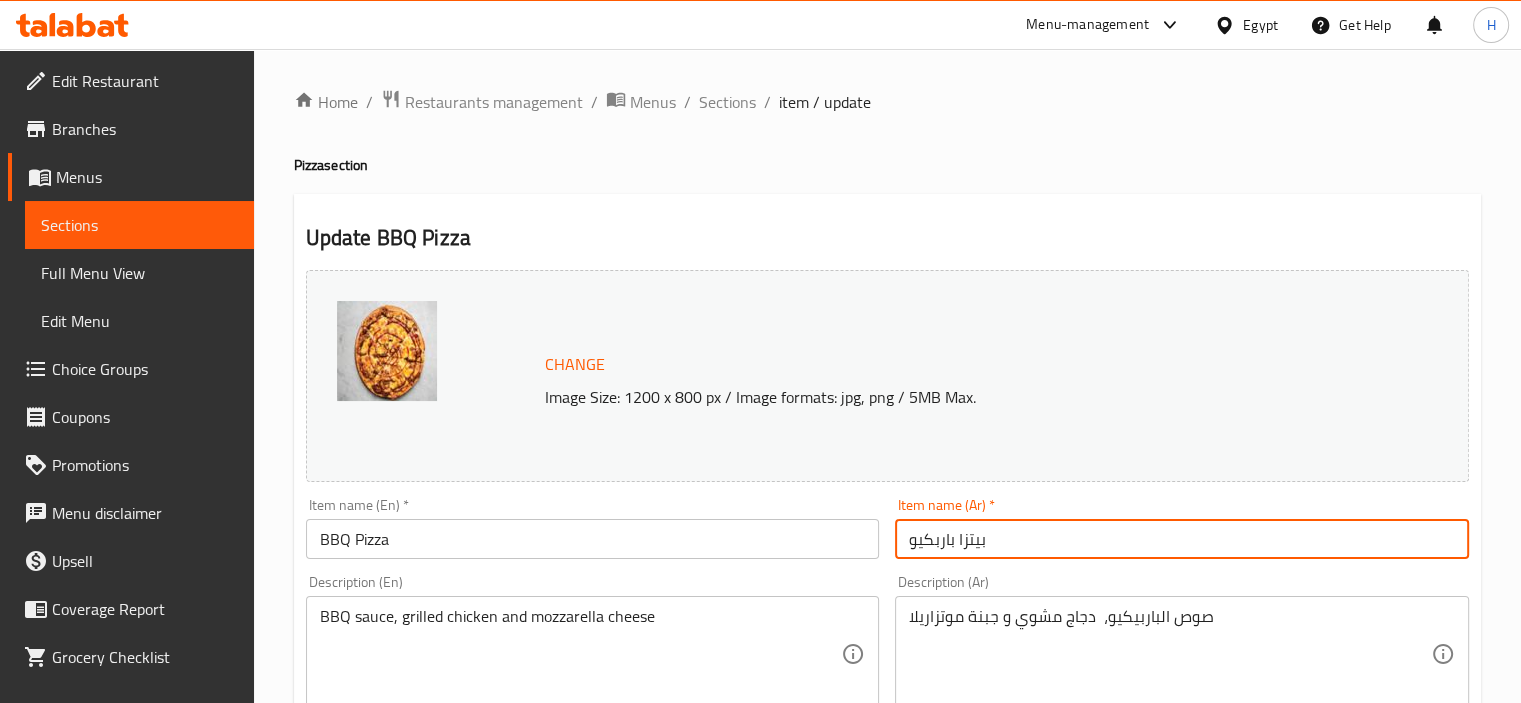 click 